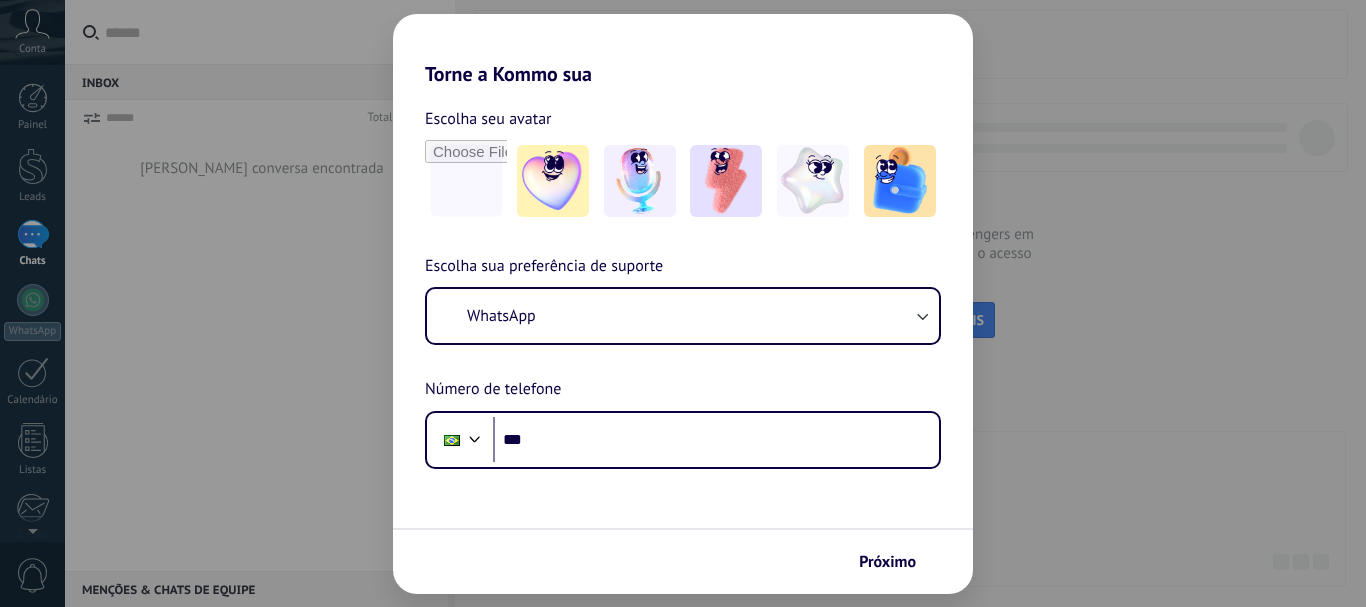 scroll, scrollTop: 0, scrollLeft: 0, axis: both 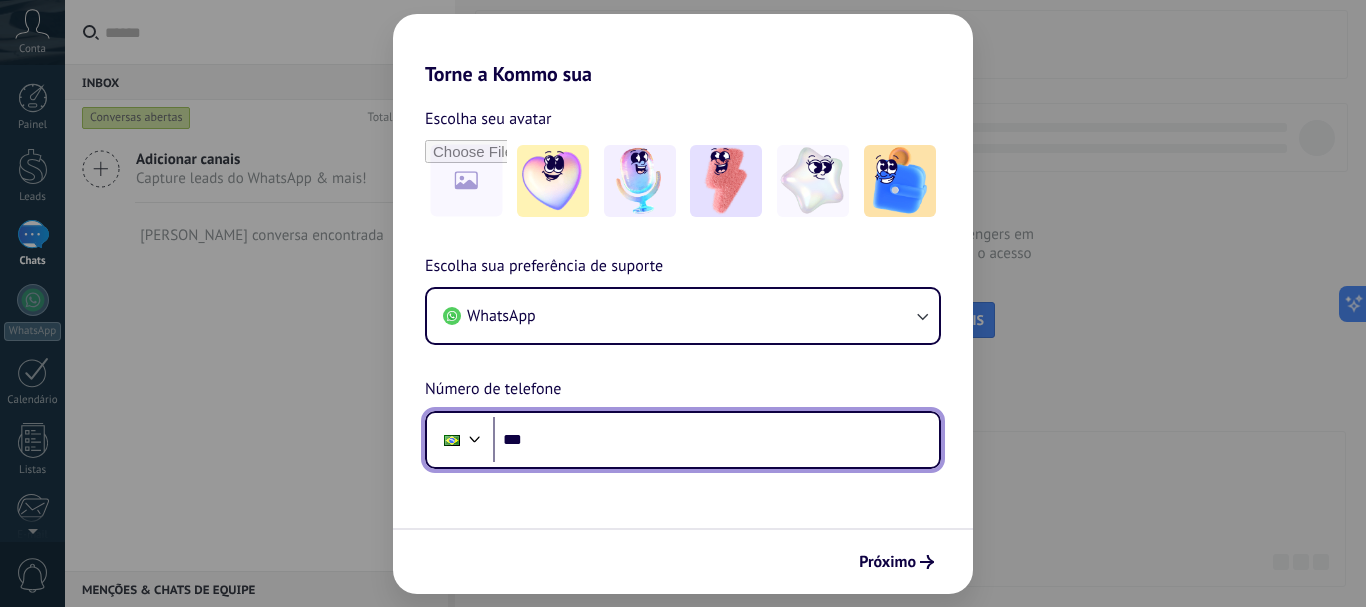 click on "***" at bounding box center (716, 440) 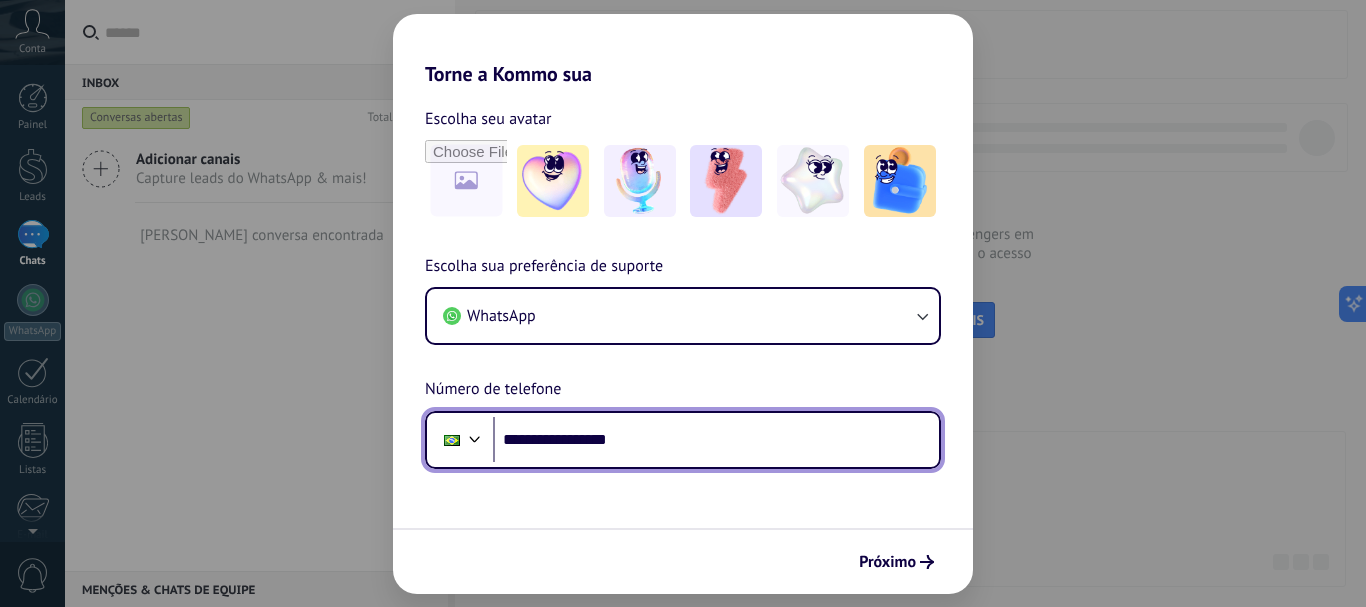 type on "**********" 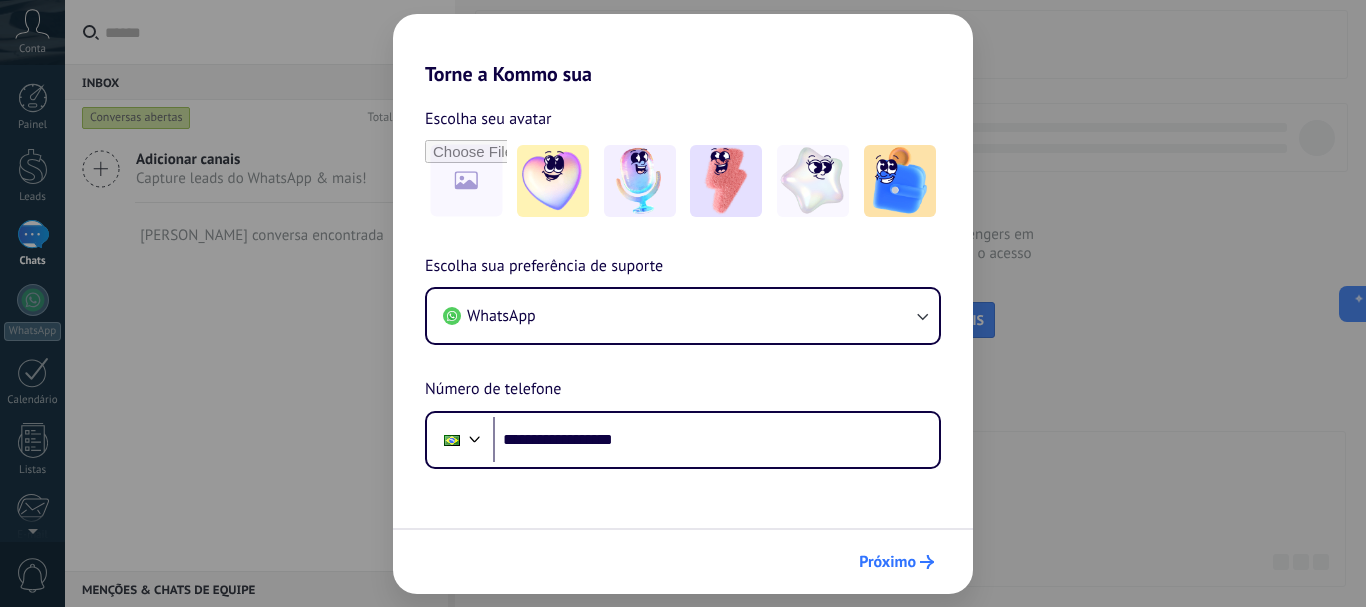 click 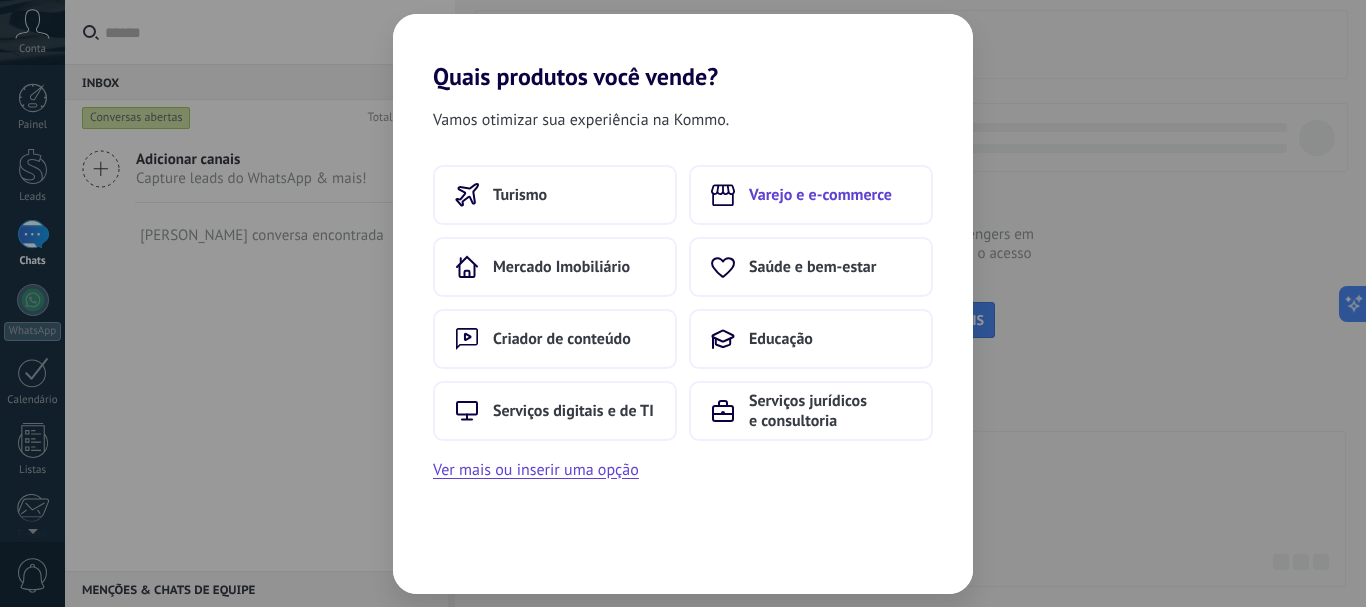 click on "Varejo e e-commerce" at bounding box center (811, 195) 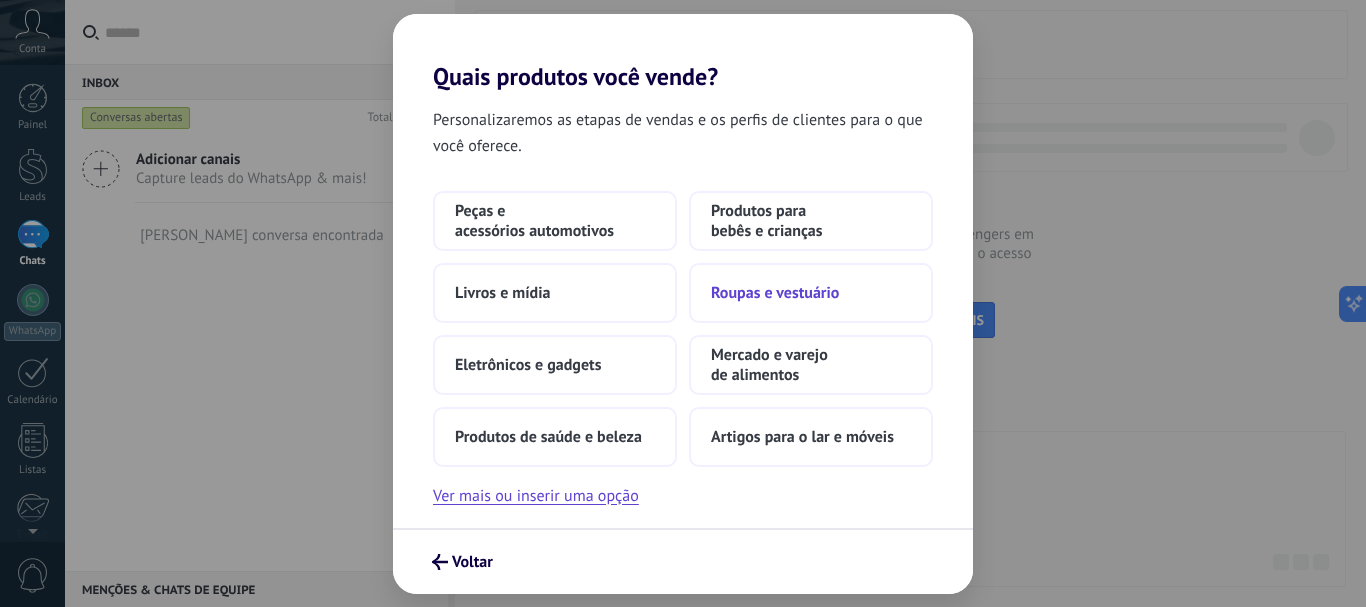 click on "Roupas e vestuário" at bounding box center (775, 293) 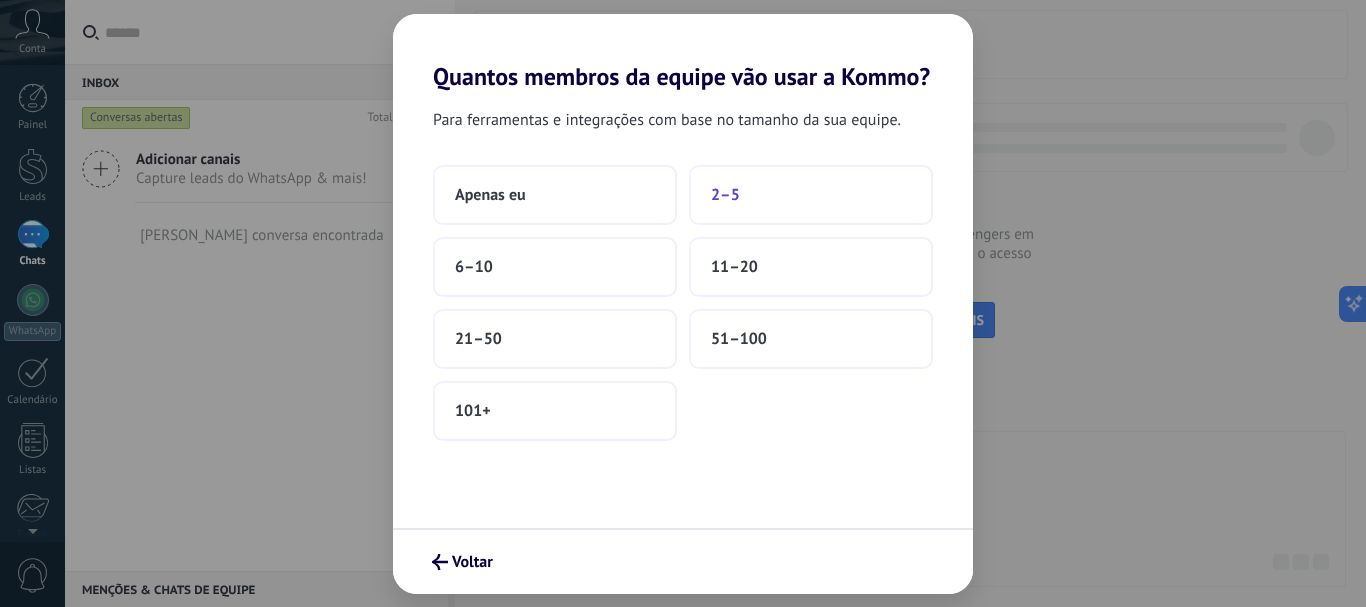 click on "2–5" at bounding box center (725, 195) 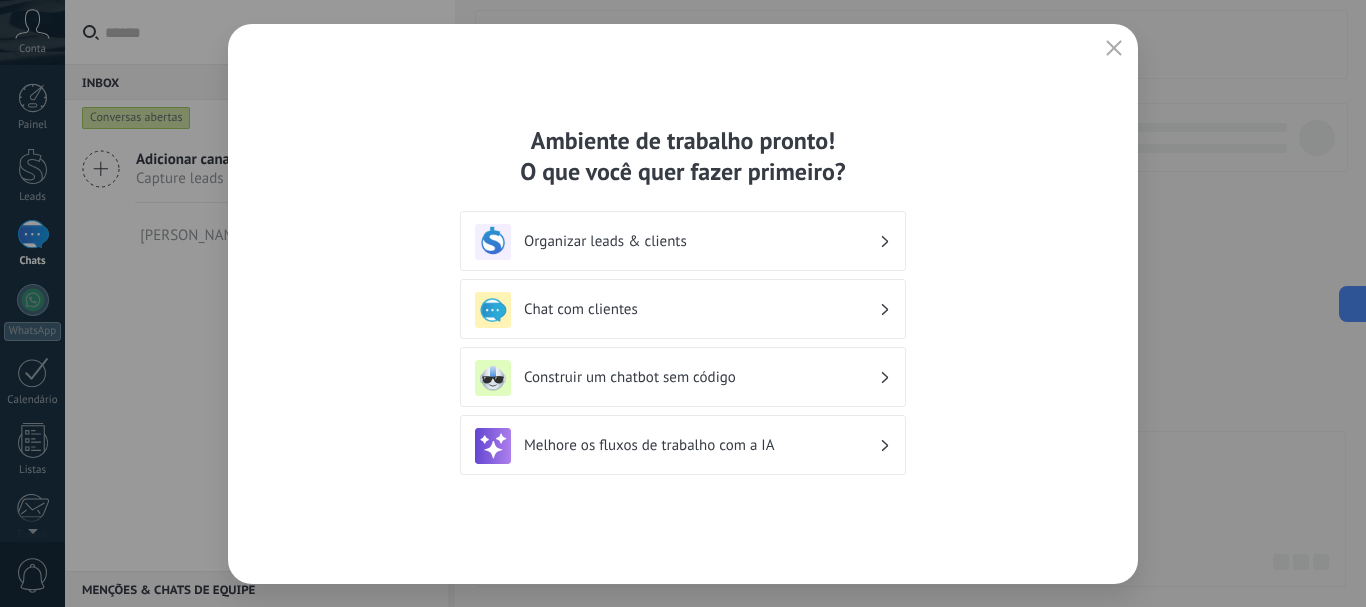 click on "Chat com clientes" at bounding box center (683, 310) 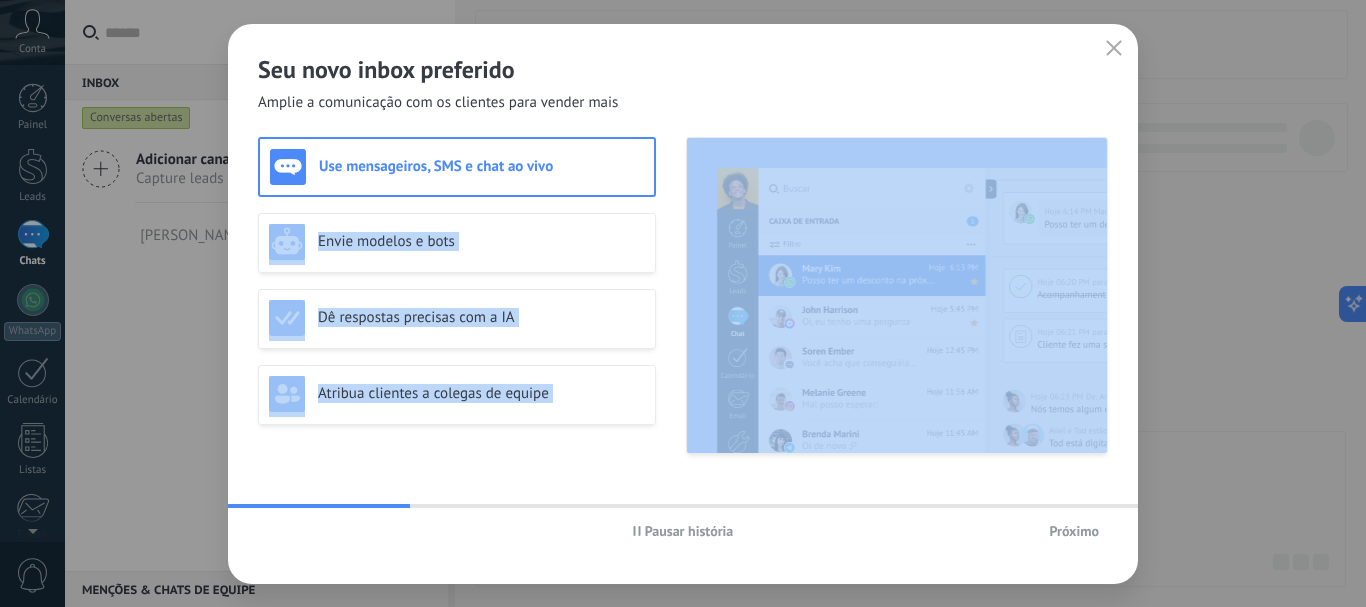 drag, startPoint x: 631, startPoint y: 178, endPoint x: 1063, endPoint y: 582, distance: 591.4727 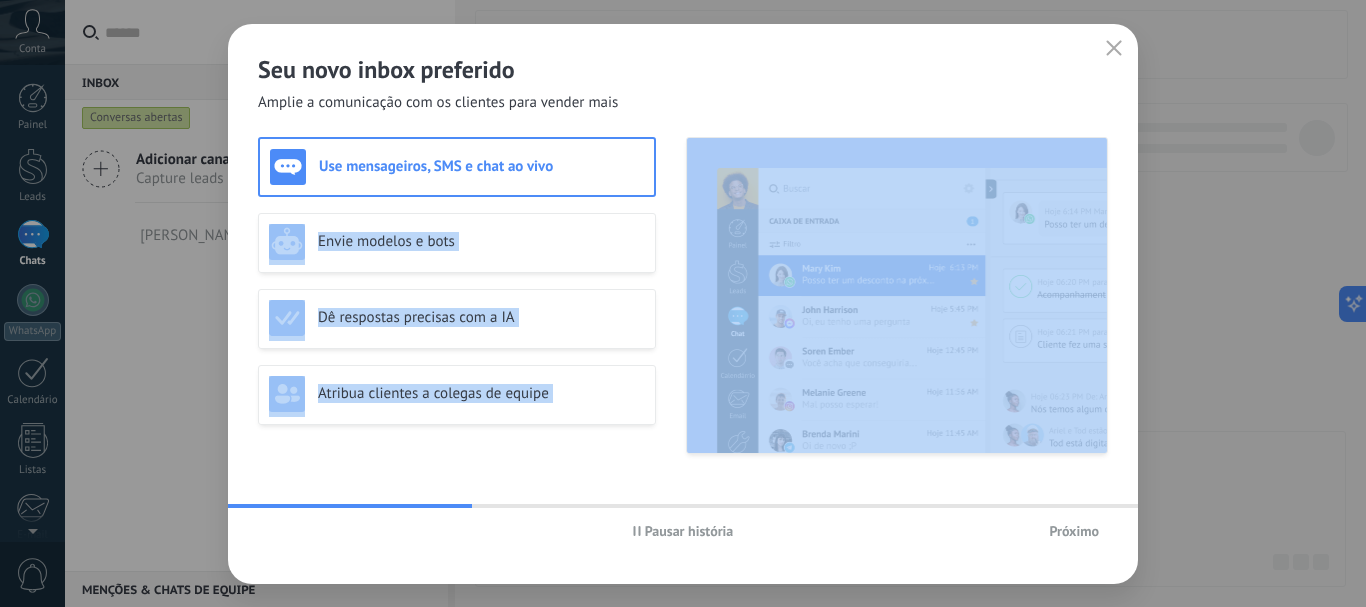 click on "Próximo" at bounding box center [1074, 531] 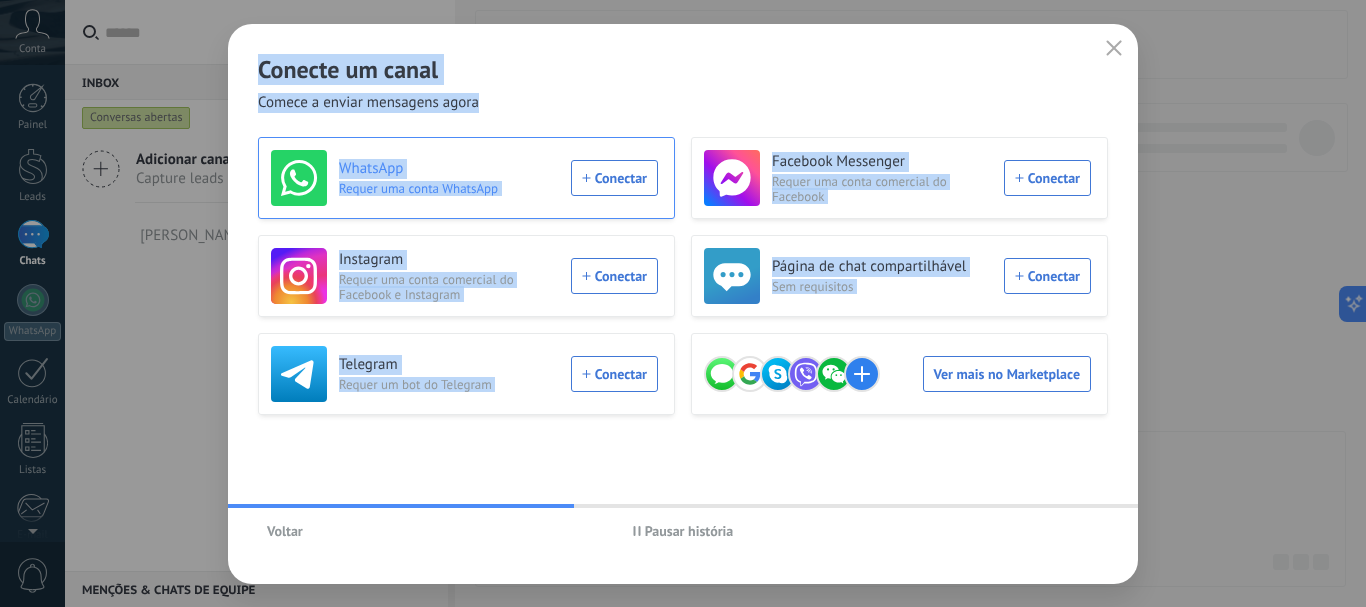 click on "WhatsApp Requer uma conta WhatsApp Conectar" at bounding box center [464, 178] 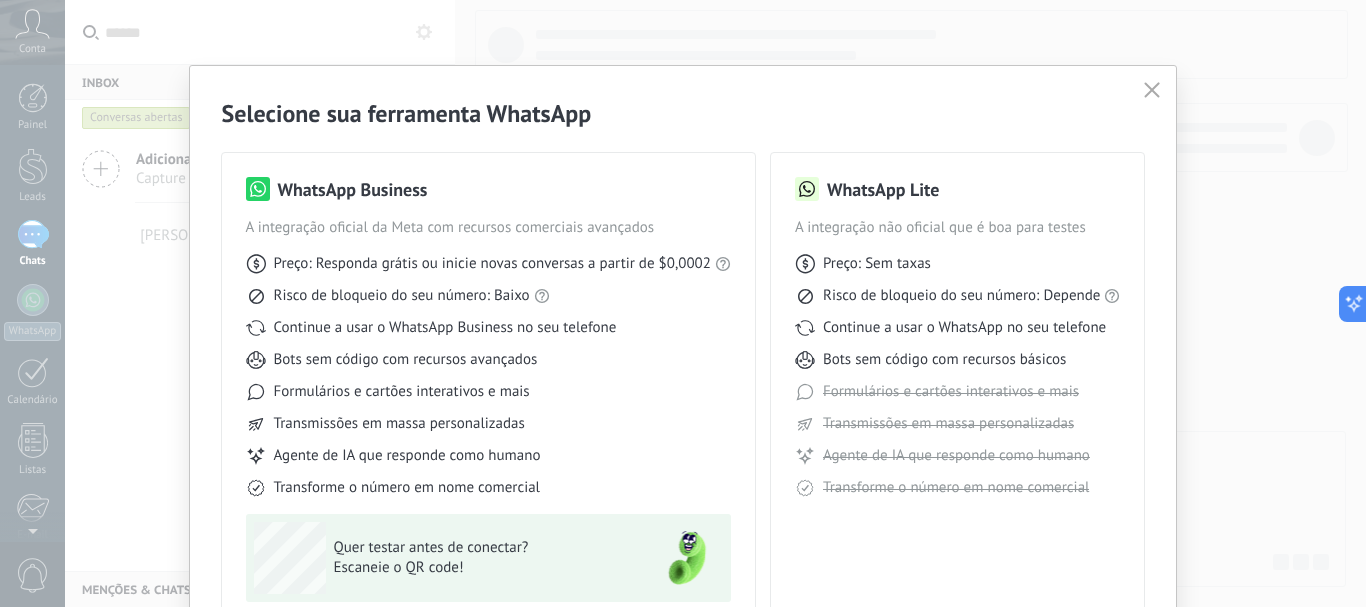 click 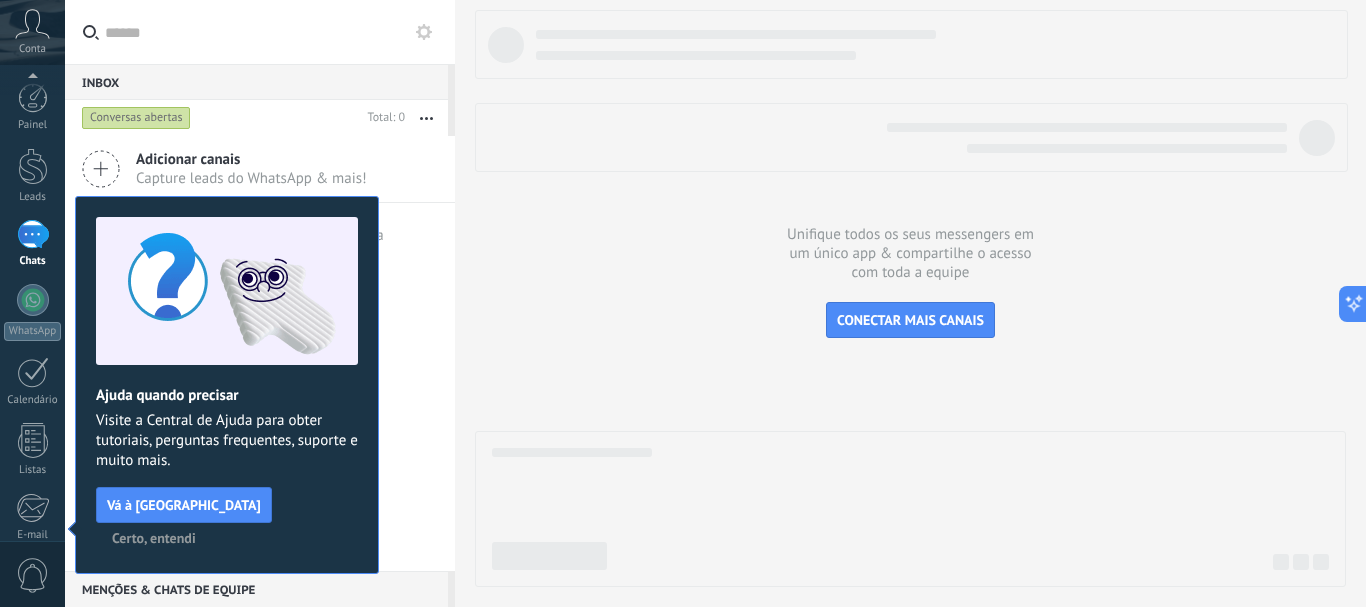 scroll, scrollTop: 225, scrollLeft: 0, axis: vertical 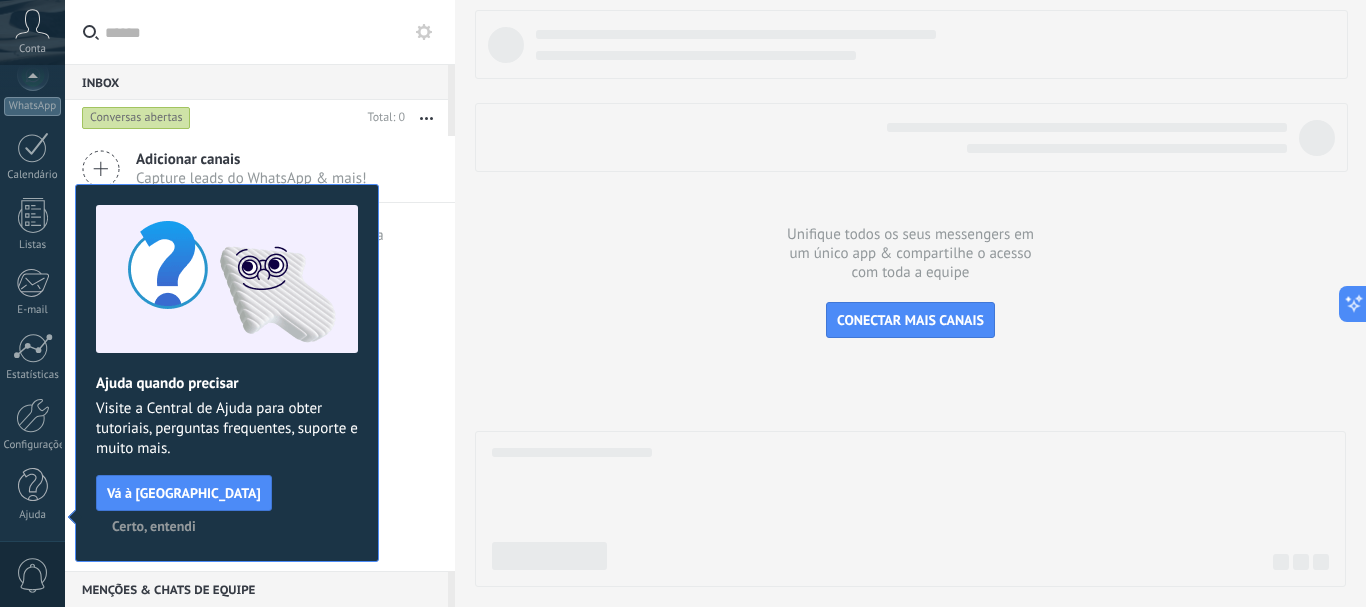 click on "Certo, entendi" at bounding box center (154, 526) 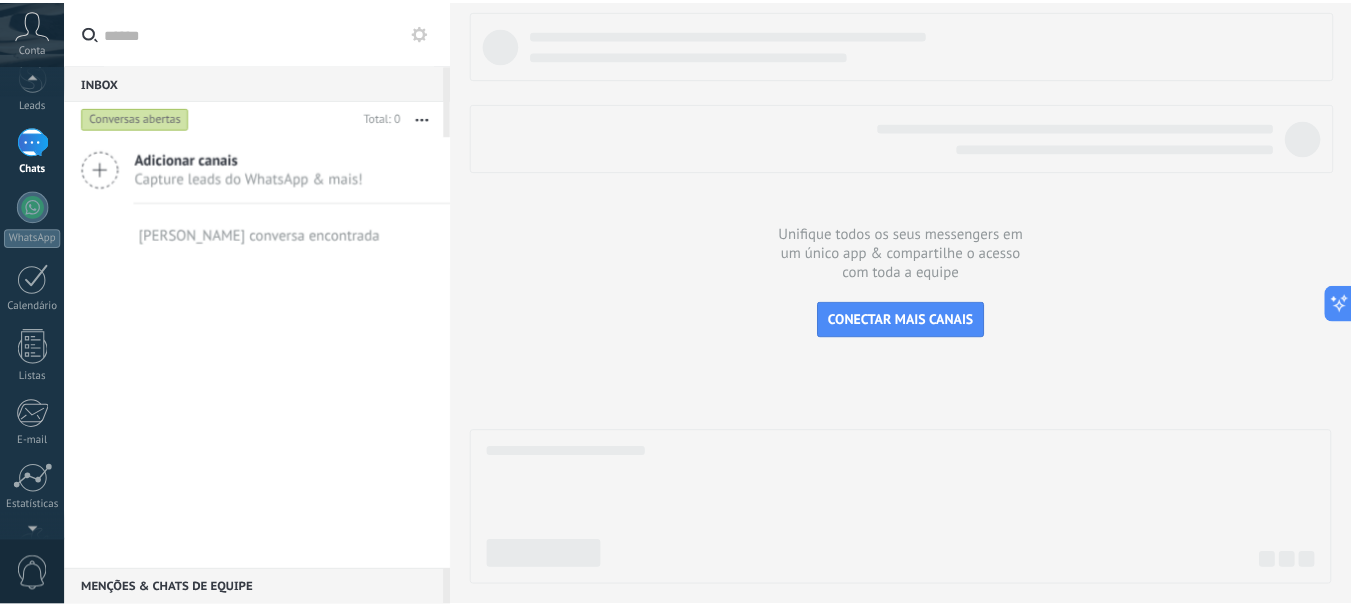 scroll, scrollTop: 0, scrollLeft: 0, axis: both 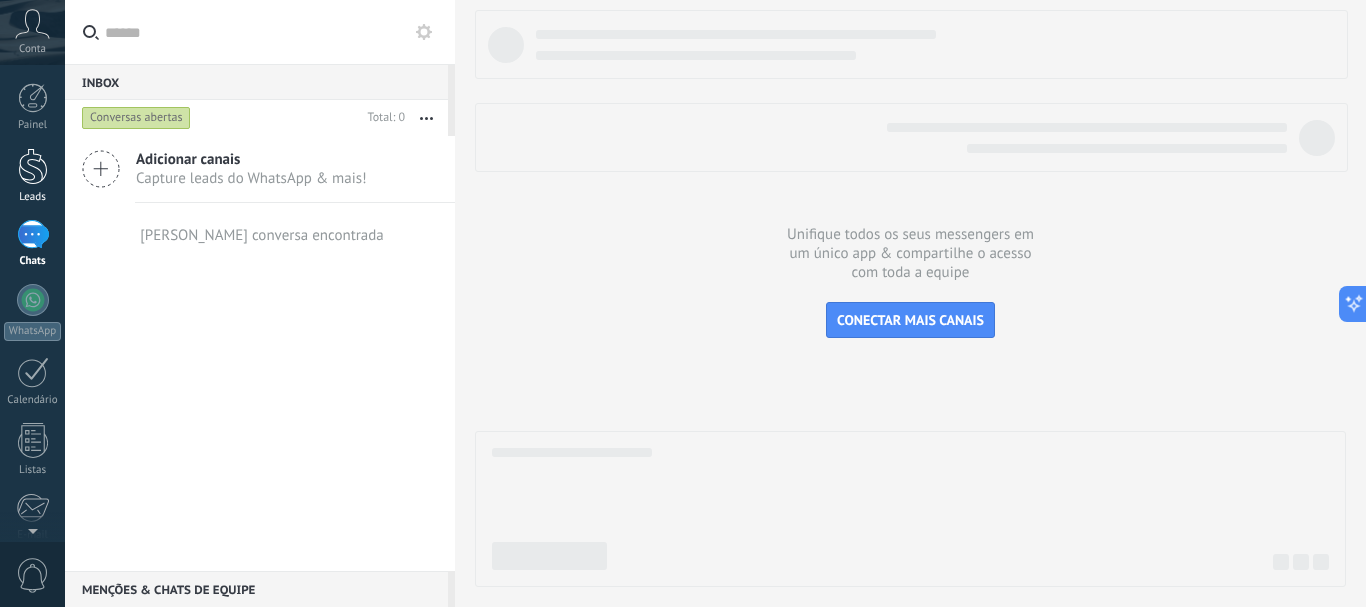 click on "Leads" at bounding box center [32, 176] 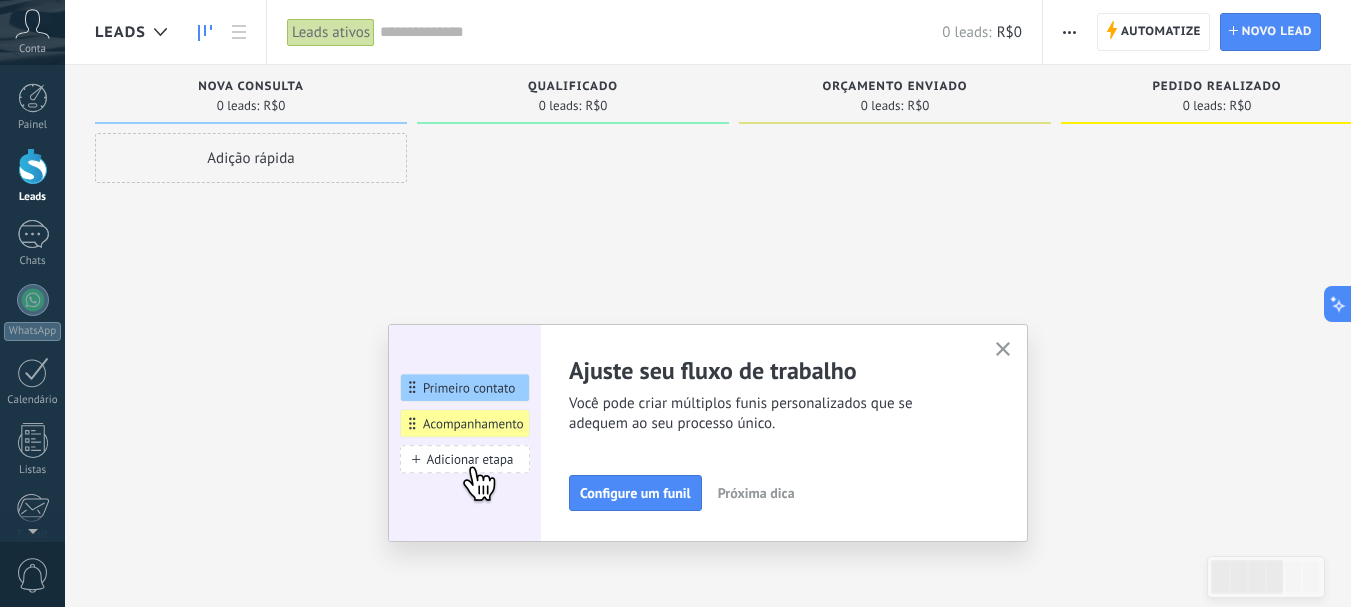 click on "Adição rápida" at bounding box center (251, 158) 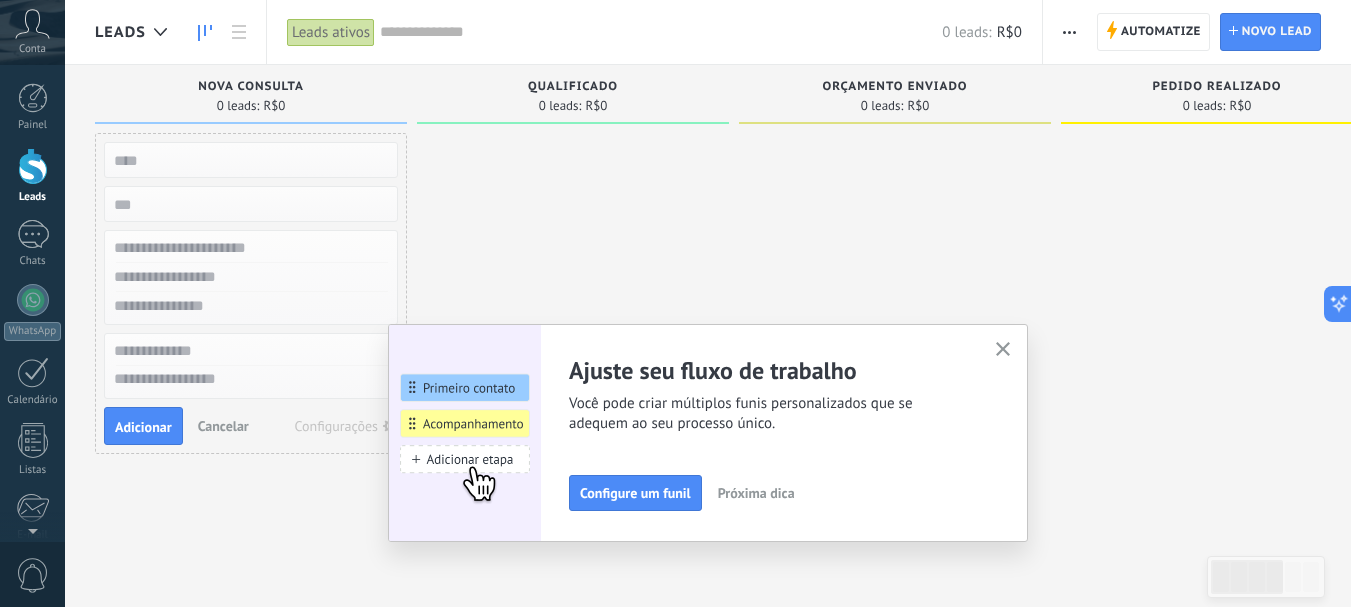 click at bounding box center (249, 204) 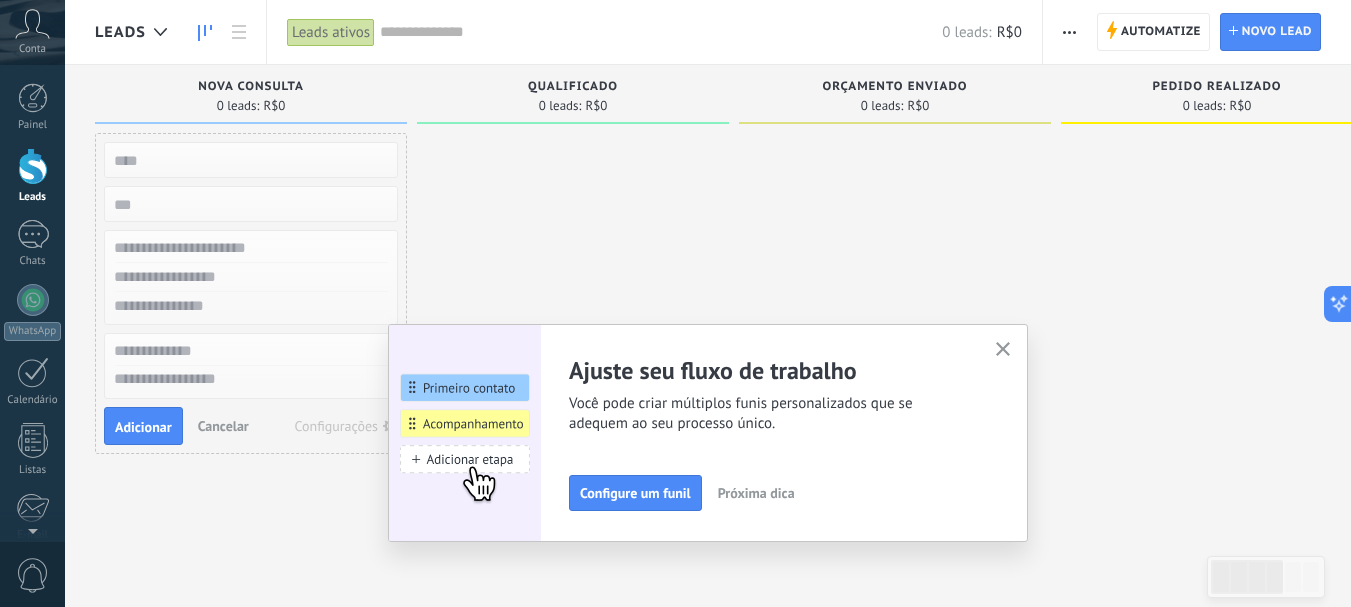 click at bounding box center [249, 248] 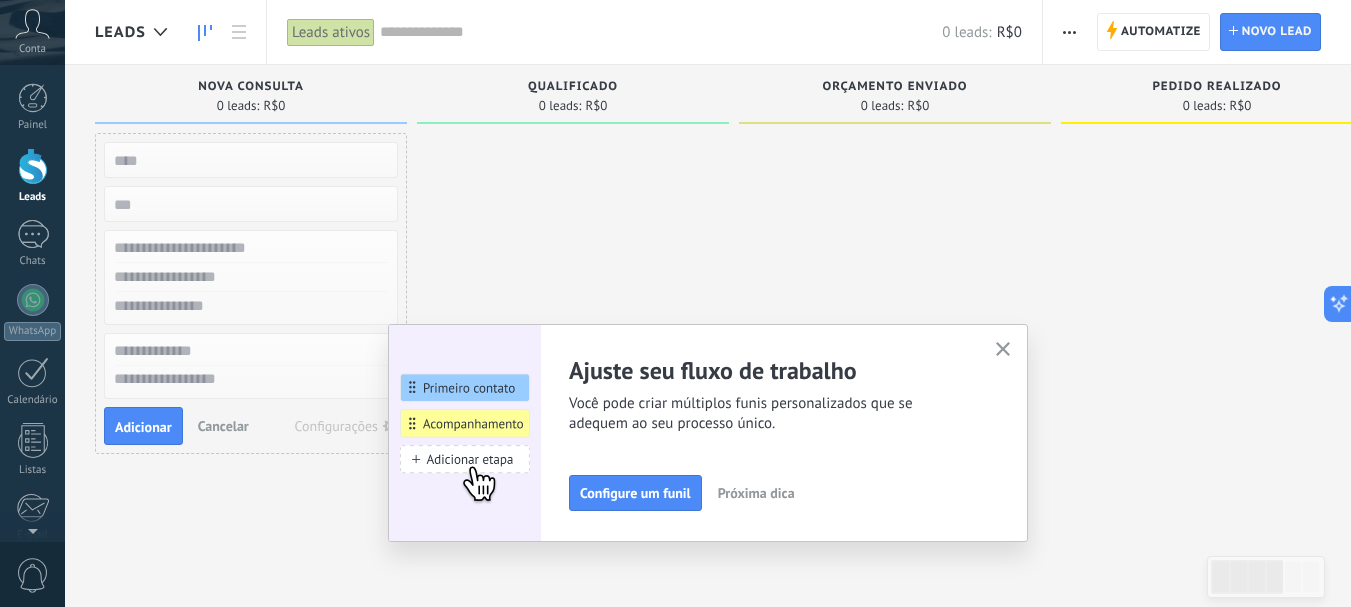 click at bounding box center (249, 277) 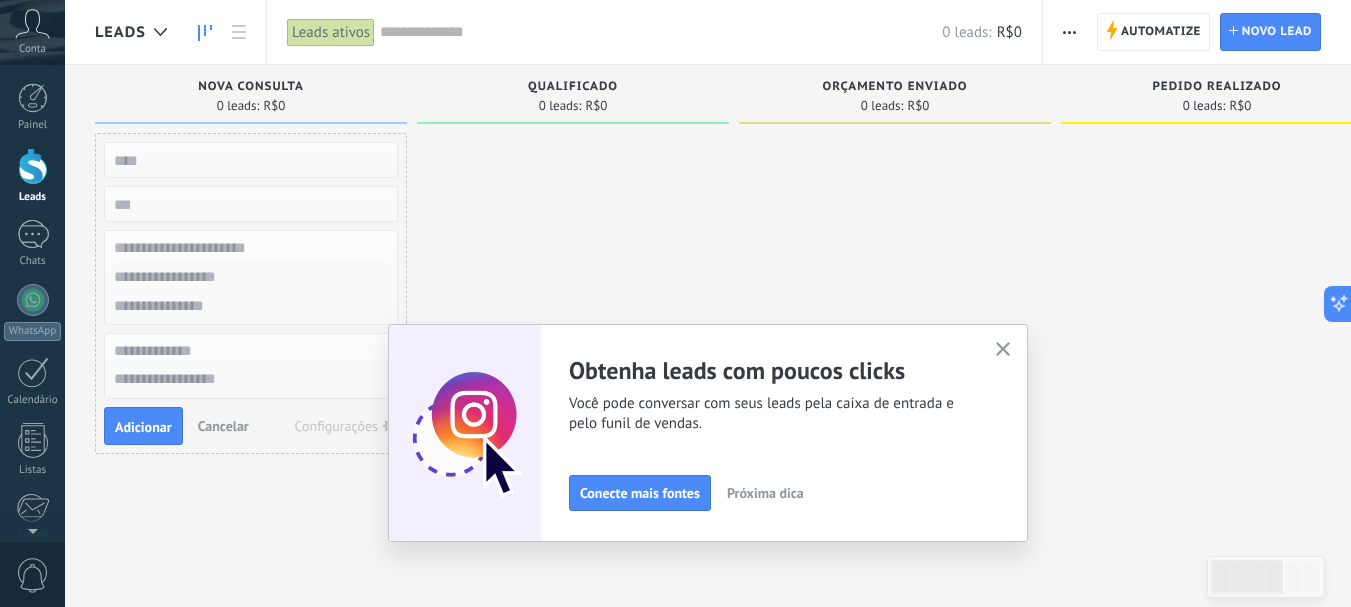 click at bounding box center (573, 306) 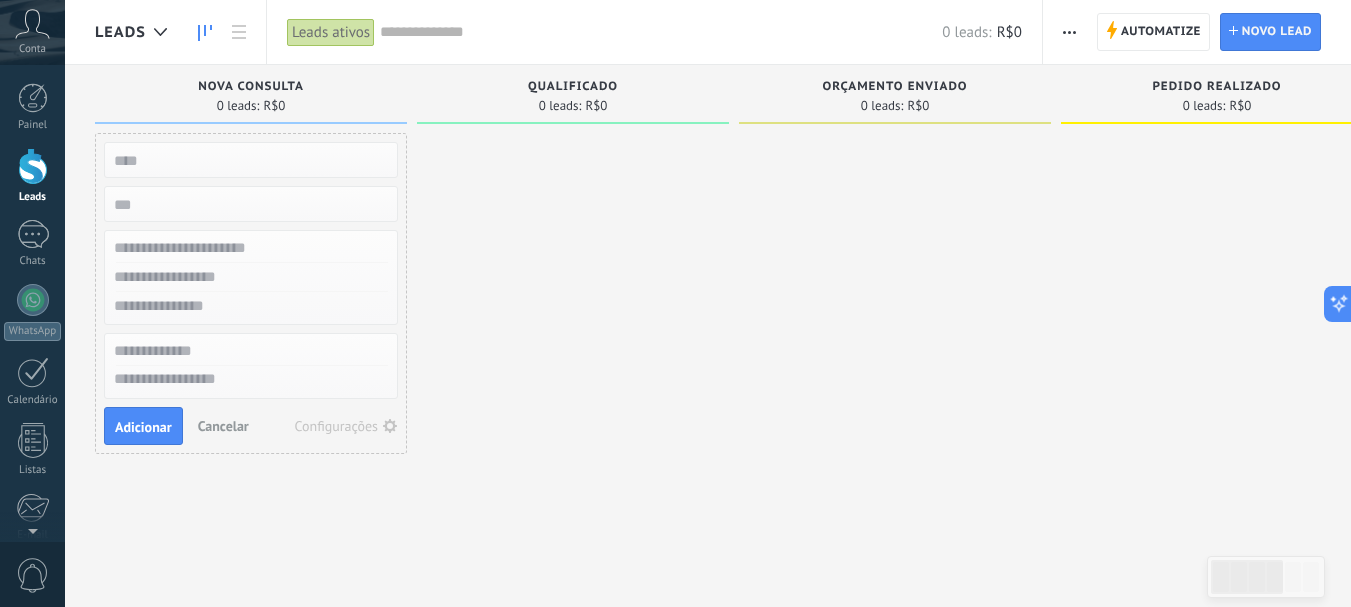 drag, startPoint x: 1349, startPoint y: 107, endPoint x: 1359, endPoint y: 253, distance: 146.34207 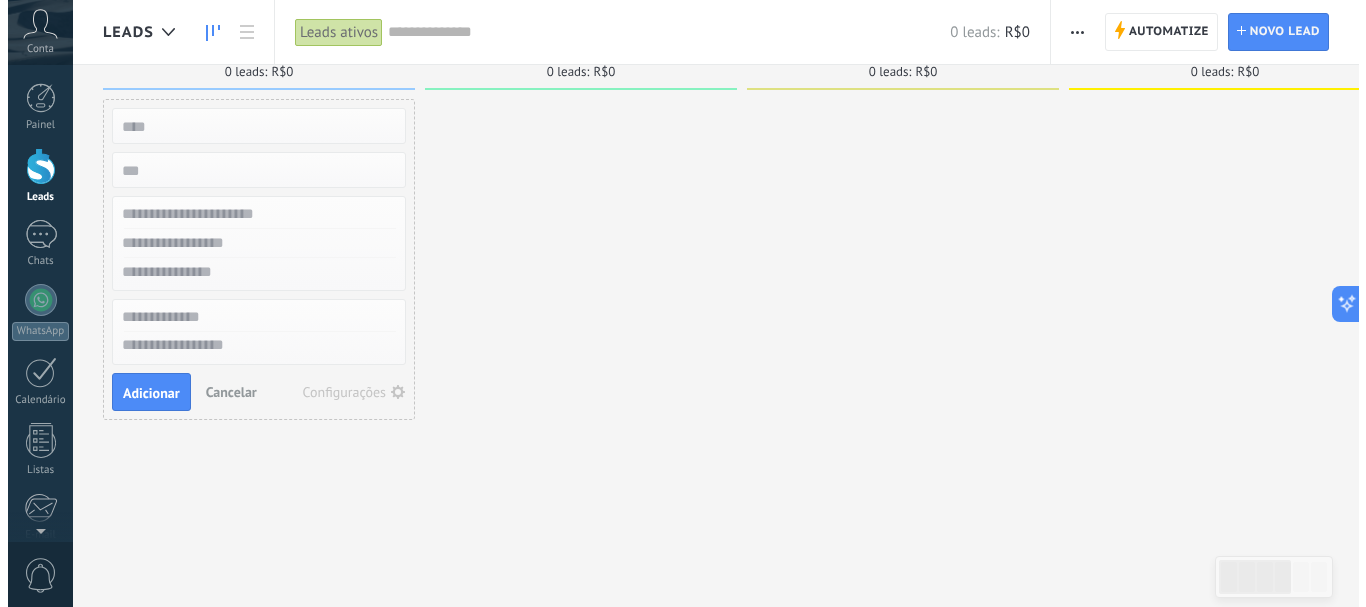 scroll, scrollTop: 0, scrollLeft: 0, axis: both 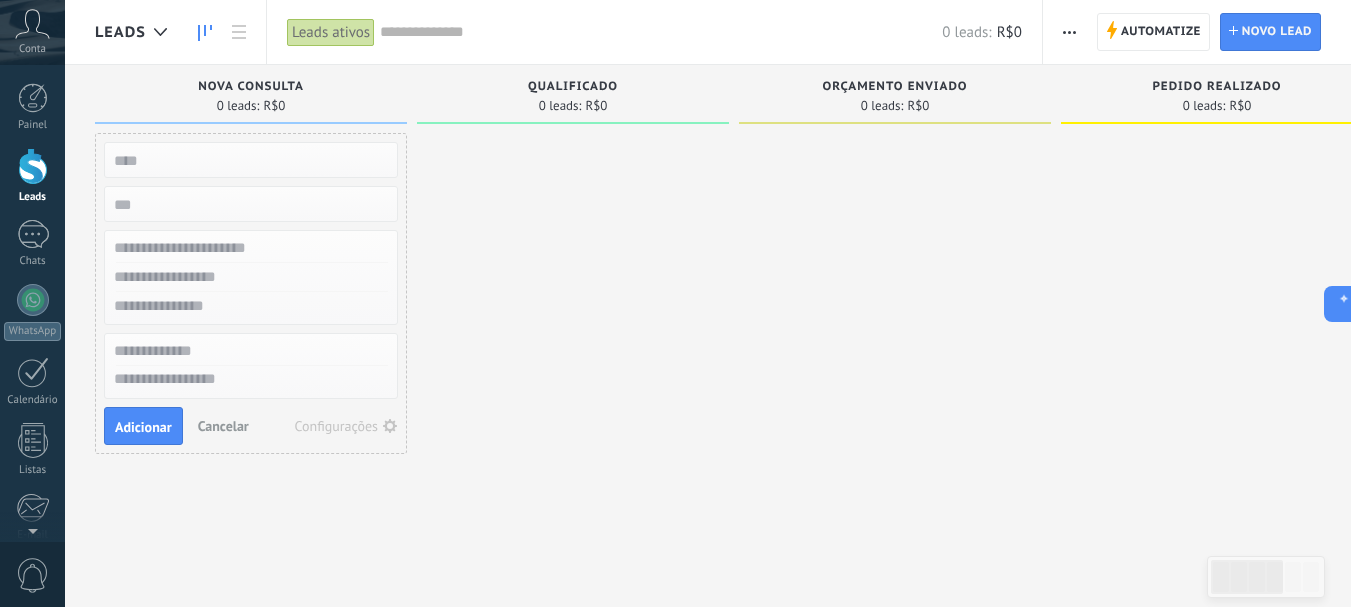 click at bounding box center (249, 248) 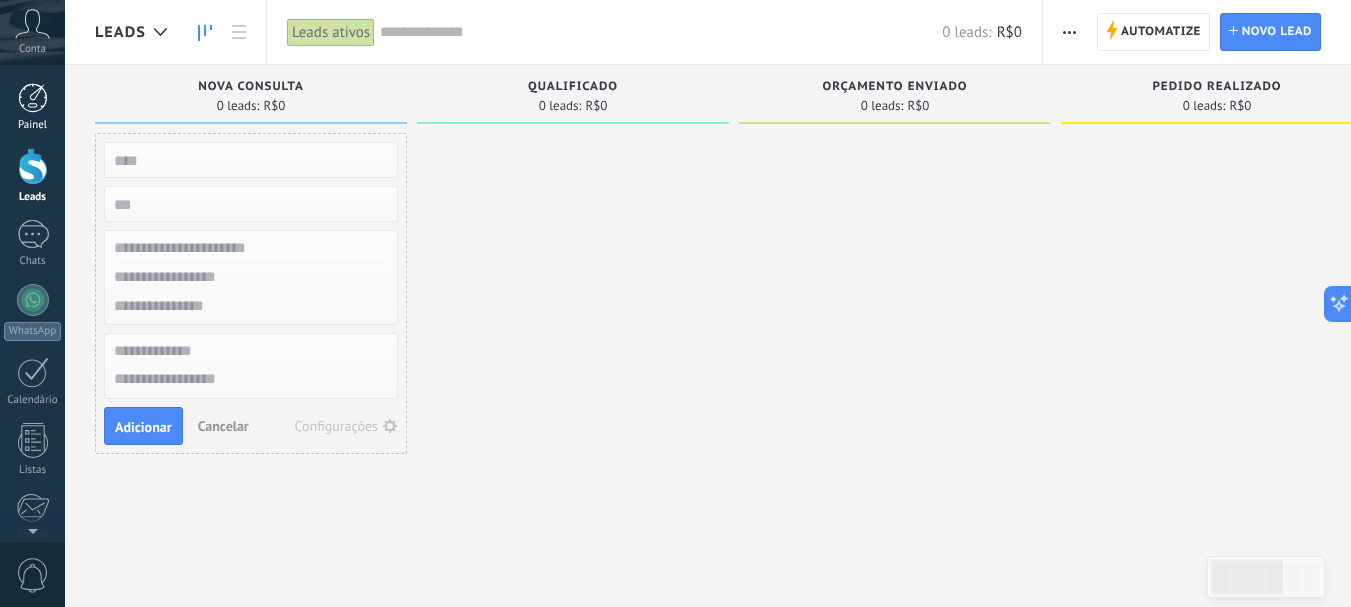 click at bounding box center [33, 98] 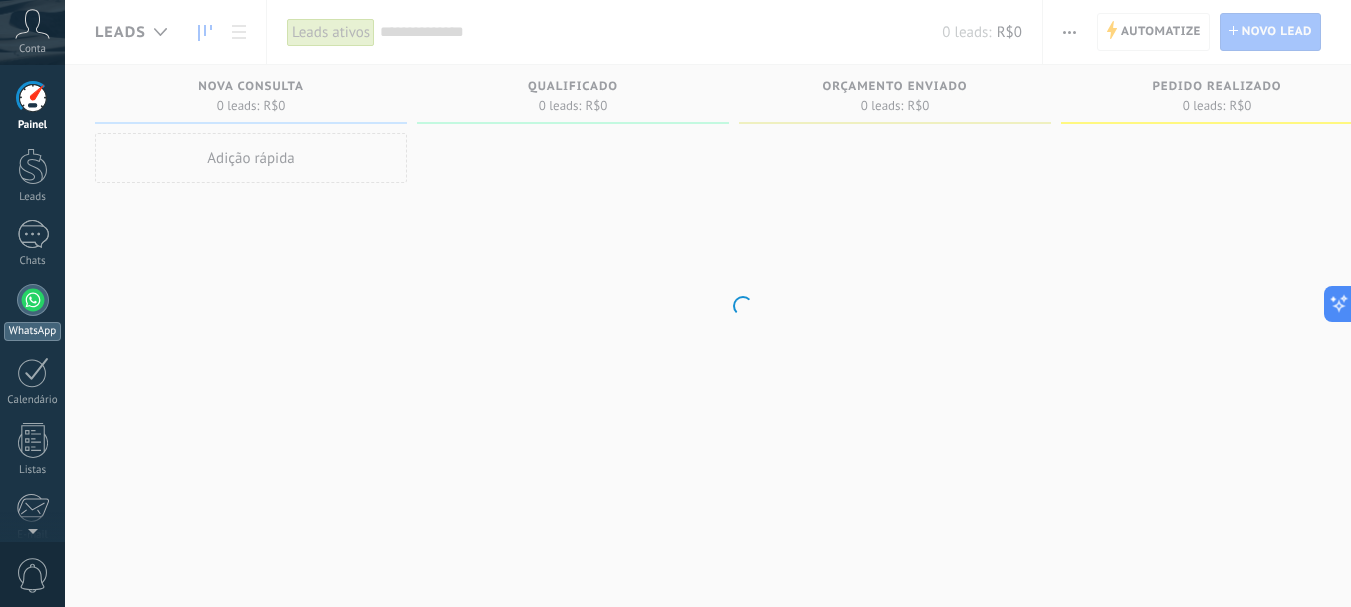 click at bounding box center (33, 300) 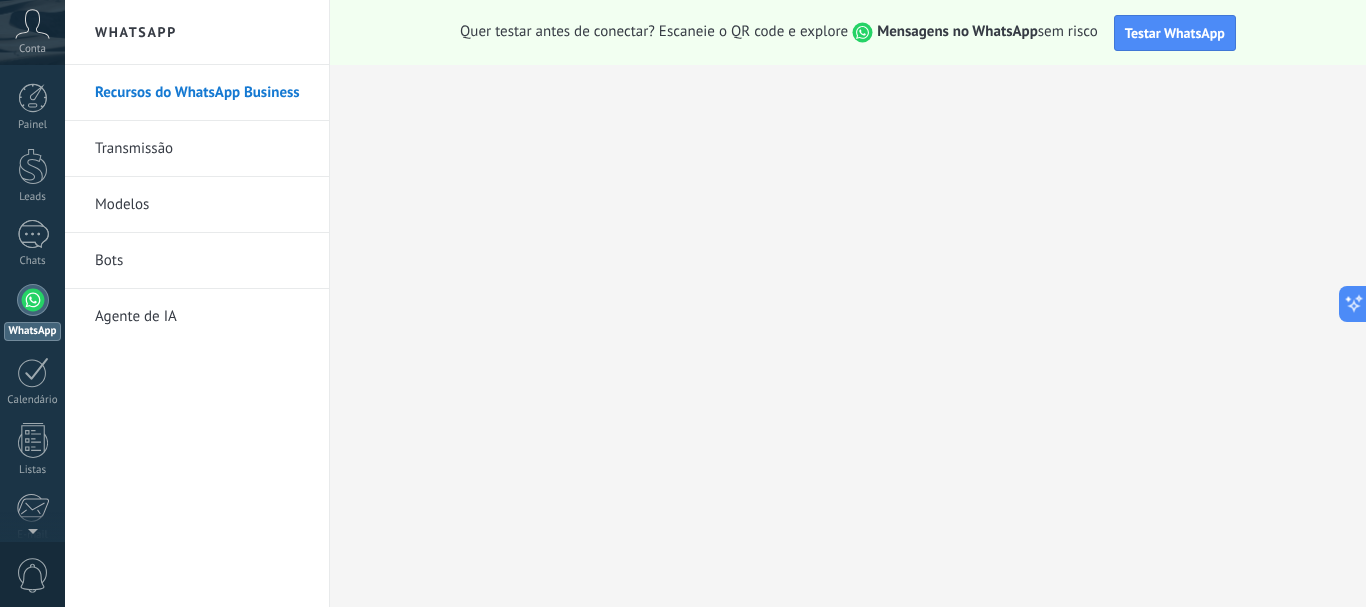 click on "Agente de IA" at bounding box center [202, 317] 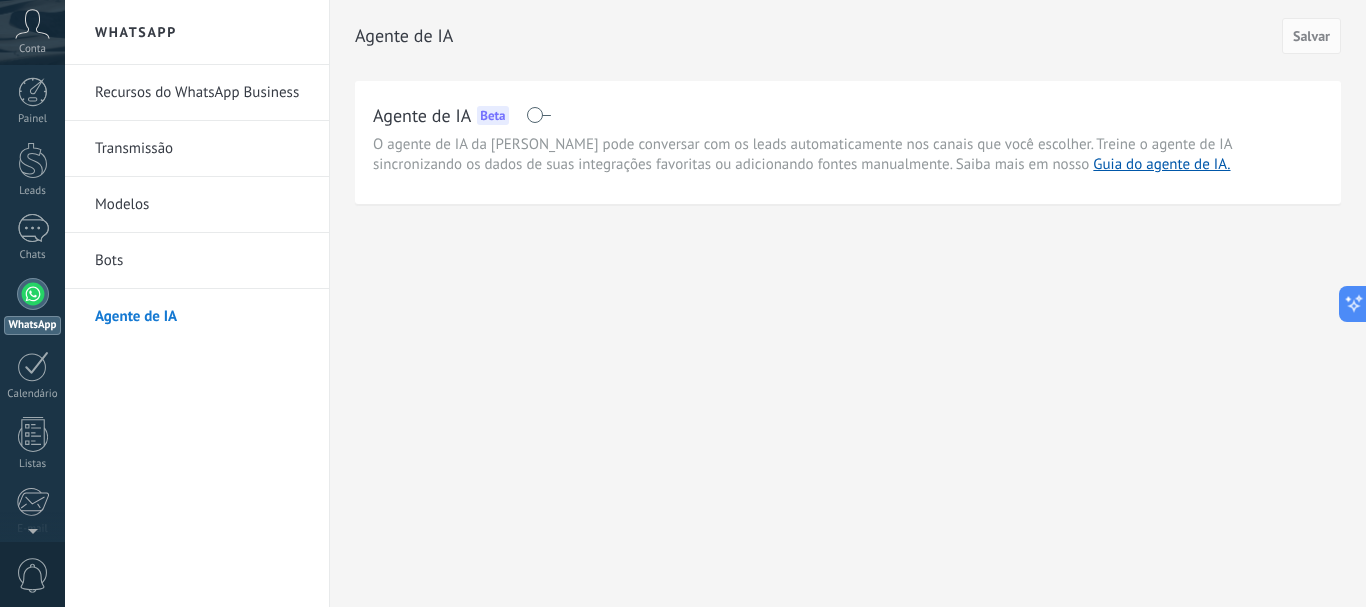 scroll, scrollTop: 0, scrollLeft: 0, axis: both 